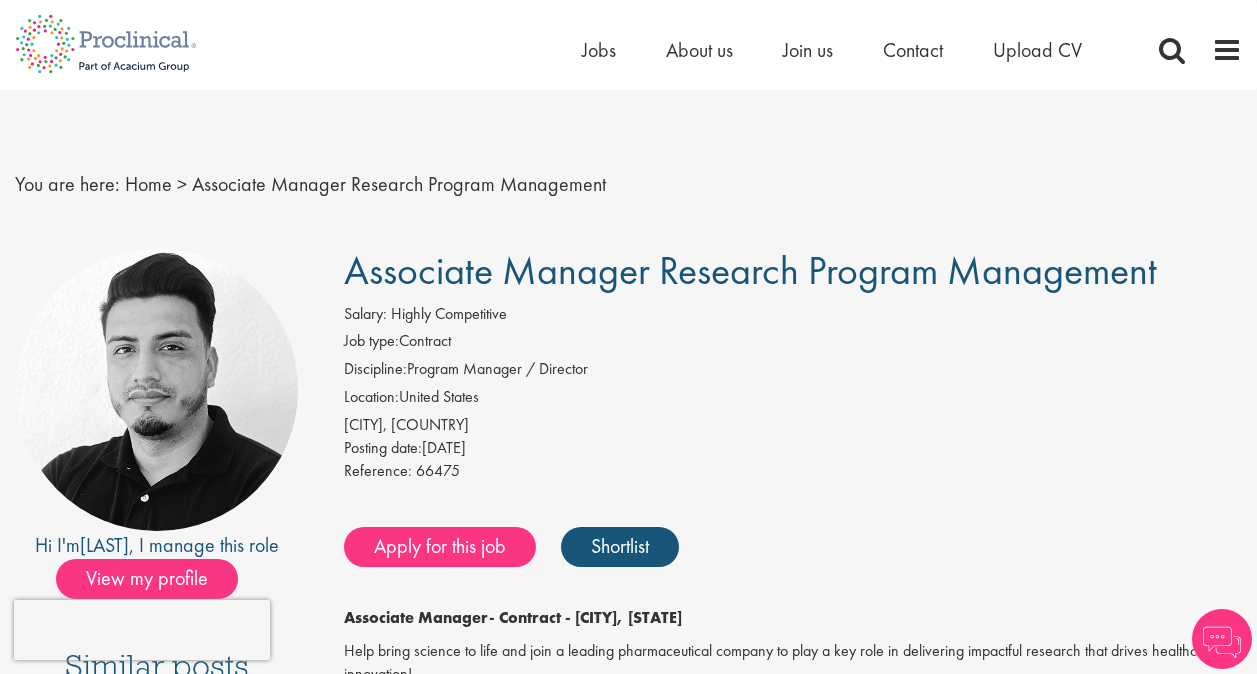 scroll, scrollTop: 0, scrollLeft: 0, axis: both 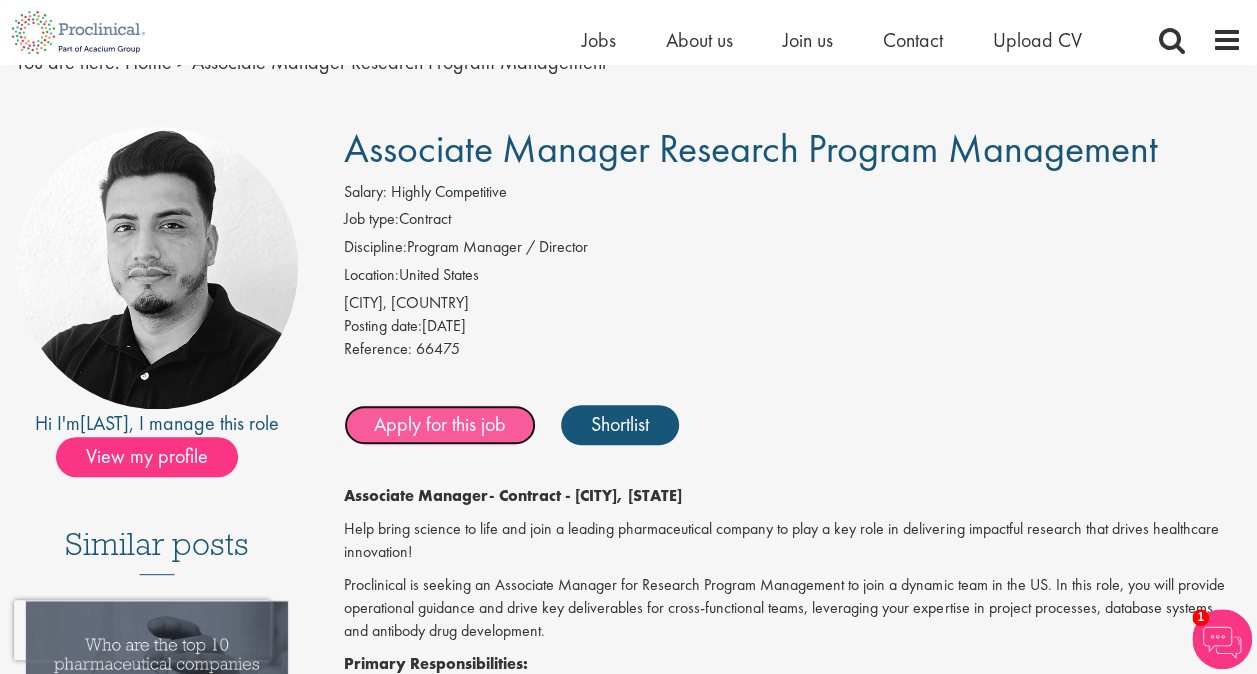 click on "Apply for this job" at bounding box center (440, 425) 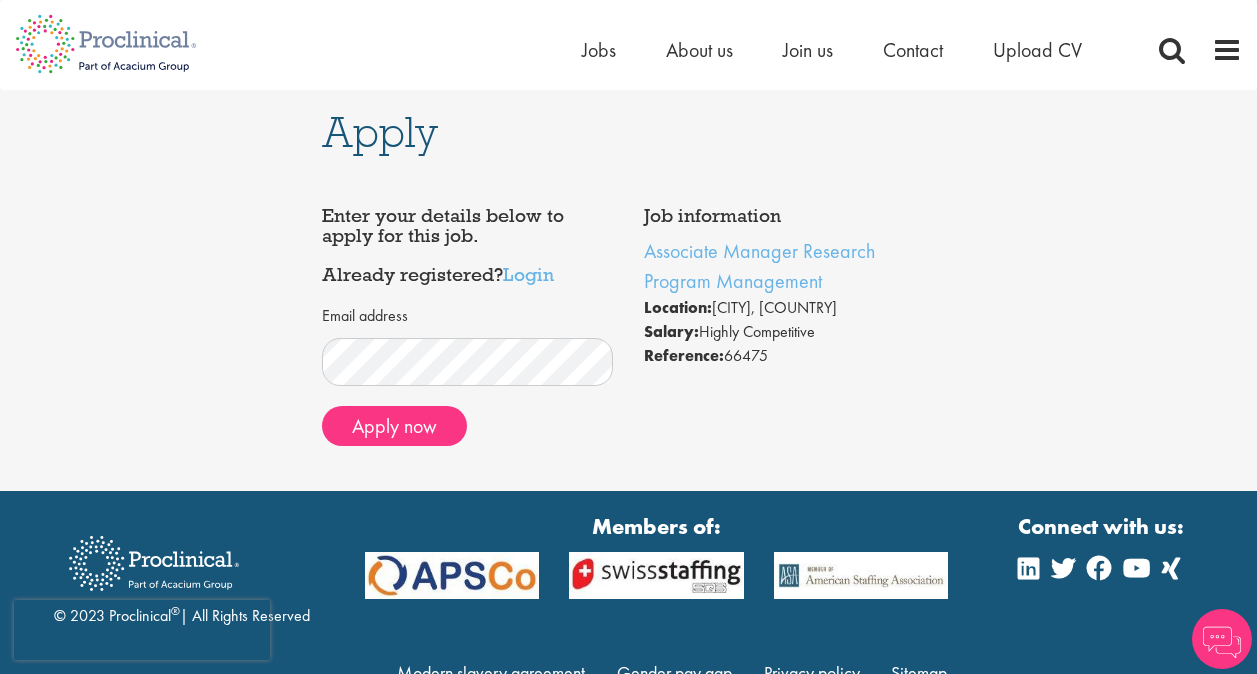 scroll, scrollTop: 0, scrollLeft: 0, axis: both 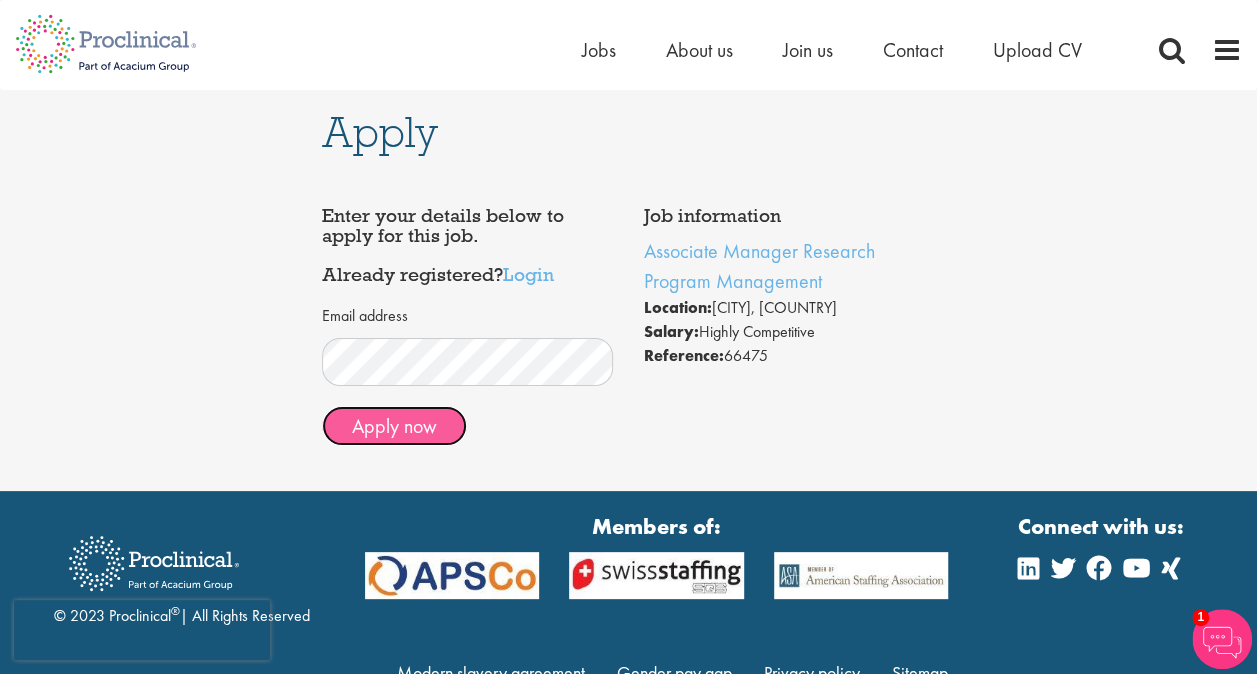 click on "Apply now" at bounding box center (394, 426) 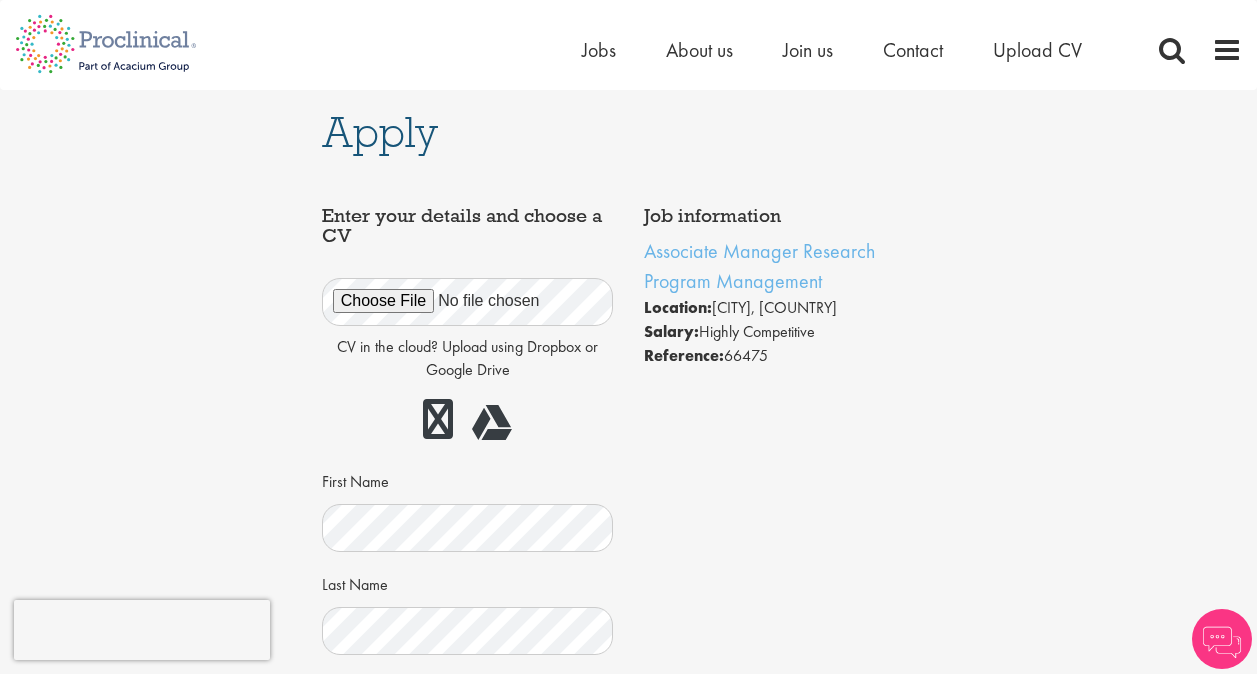 scroll, scrollTop: 0, scrollLeft: 0, axis: both 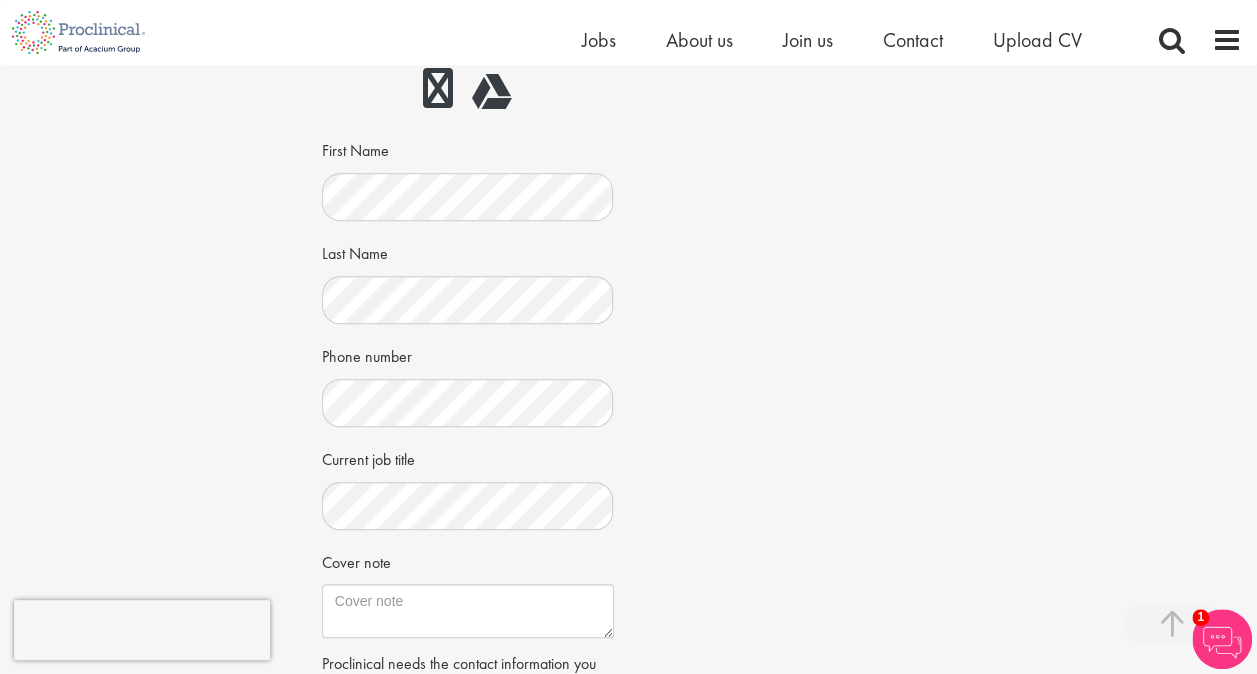 click on "First Name" at bounding box center (468, 177) 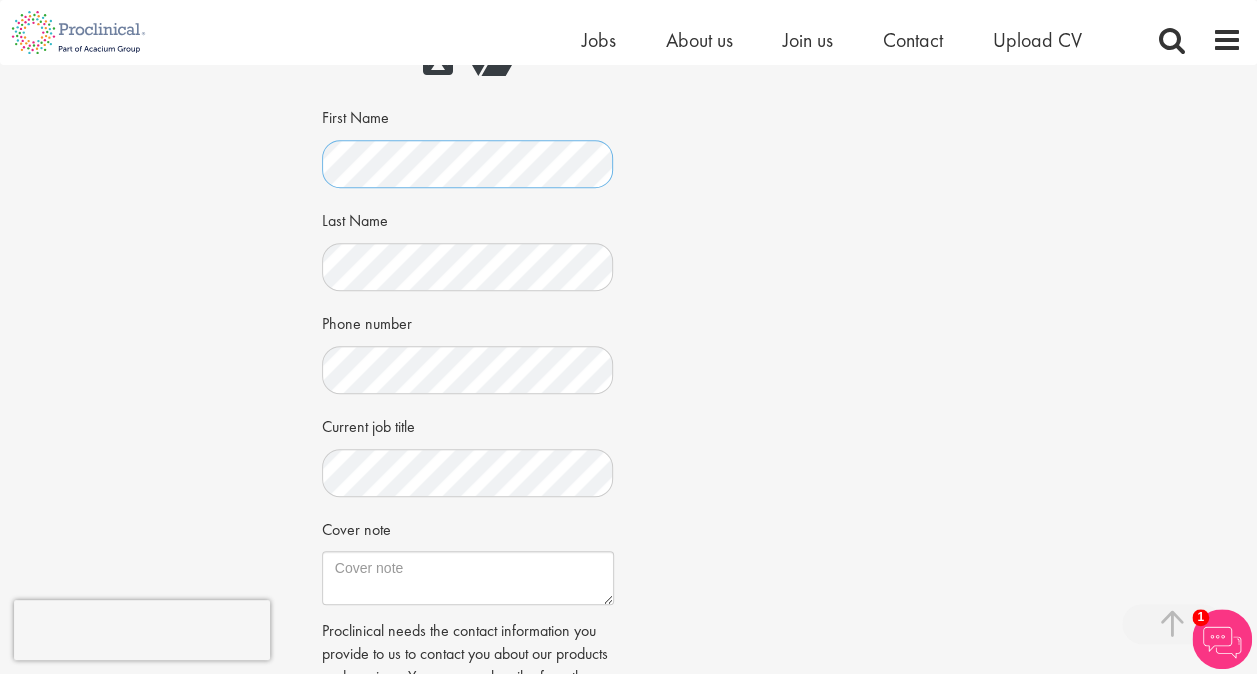 scroll, scrollTop: 340, scrollLeft: 0, axis: vertical 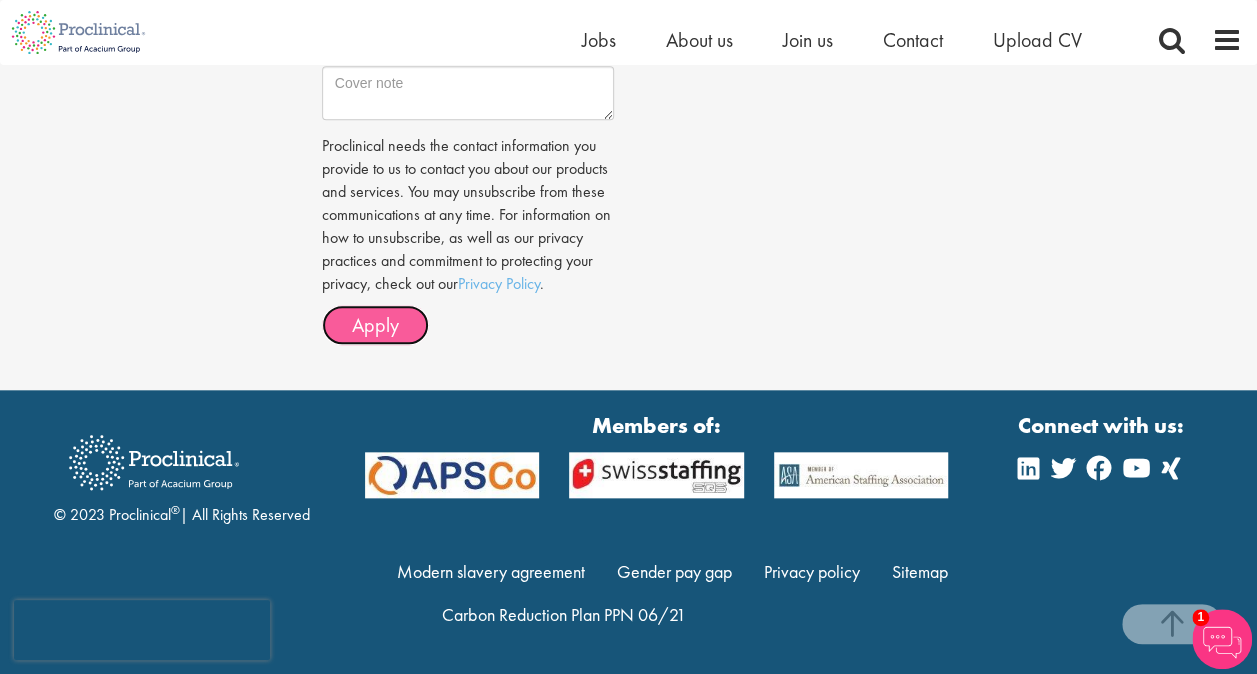 click on "Apply" at bounding box center [375, 325] 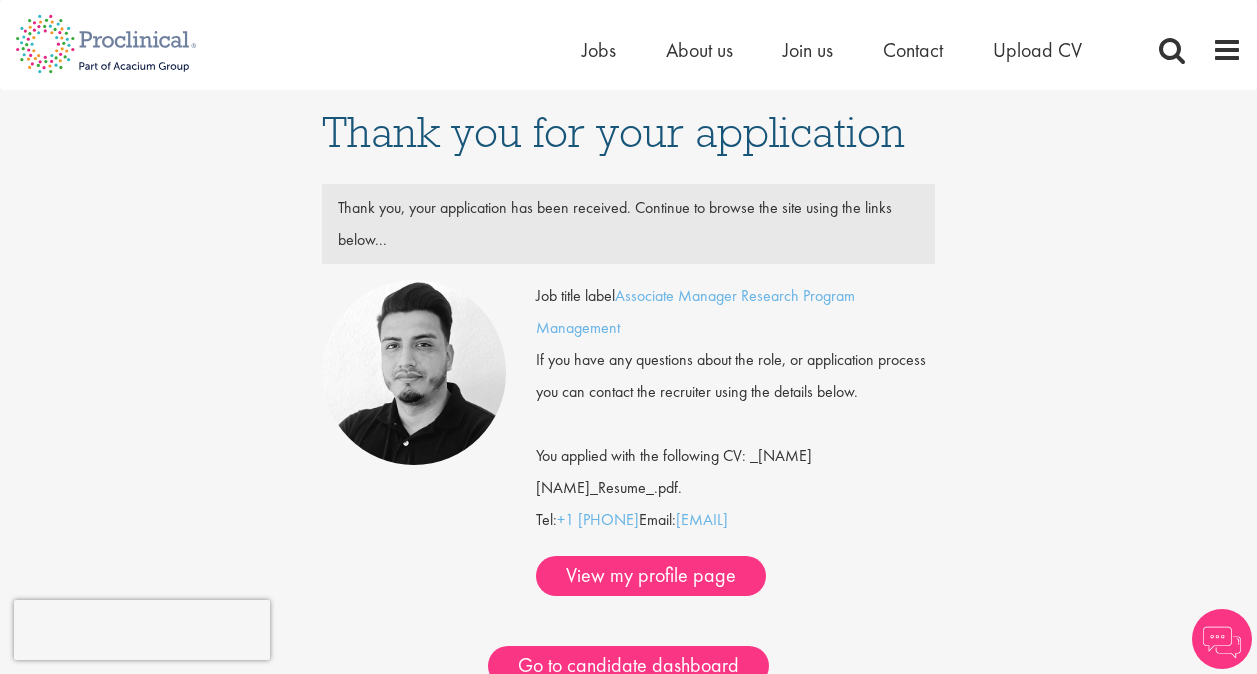scroll, scrollTop: 0, scrollLeft: 0, axis: both 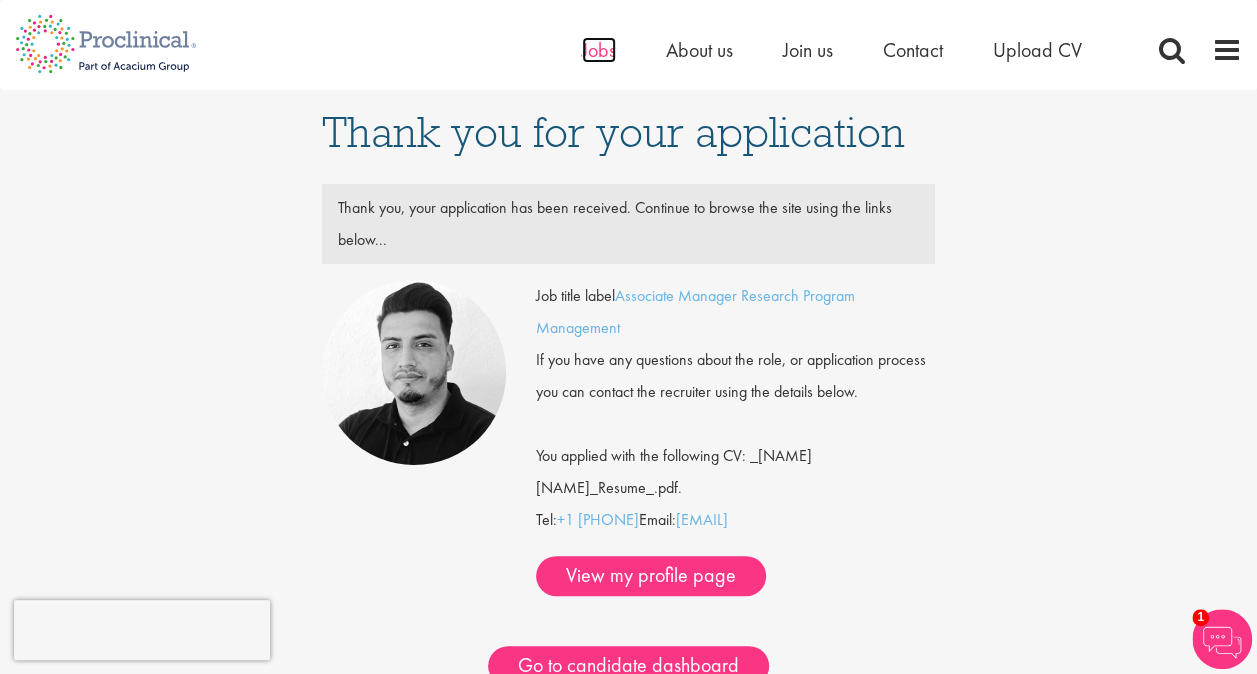 click on "Jobs" at bounding box center [599, 50] 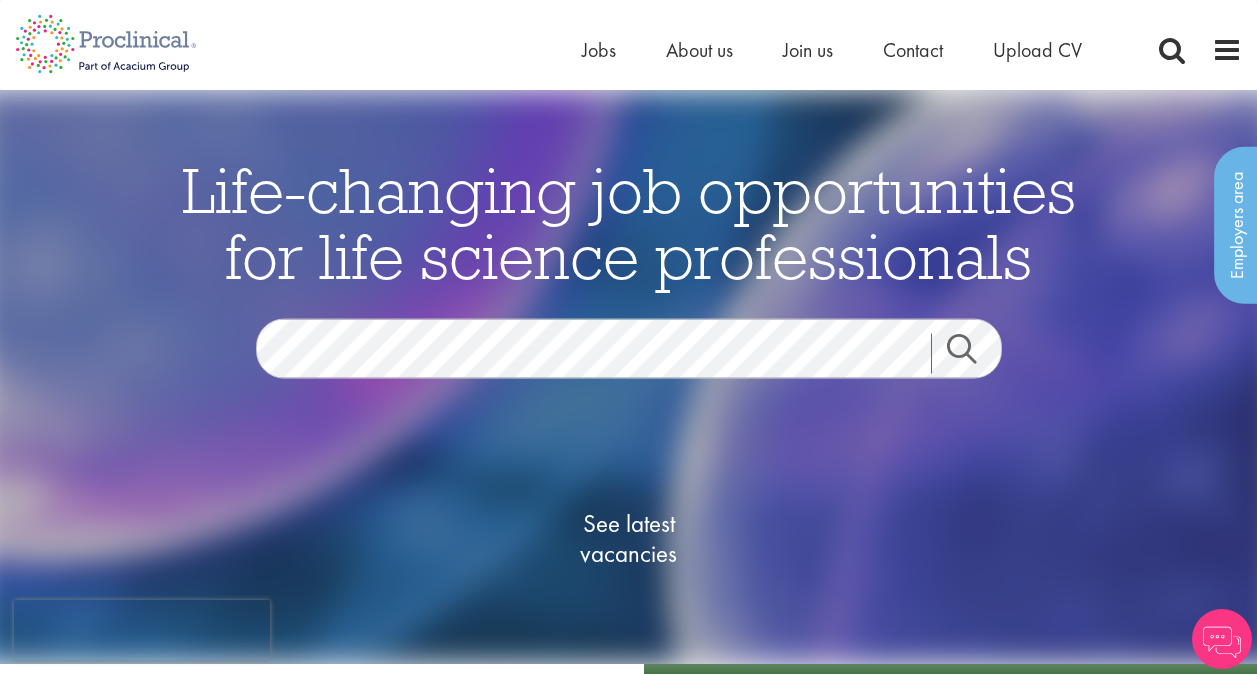 scroll, scrollTop: 0, scrollLeft: 0, axis: both 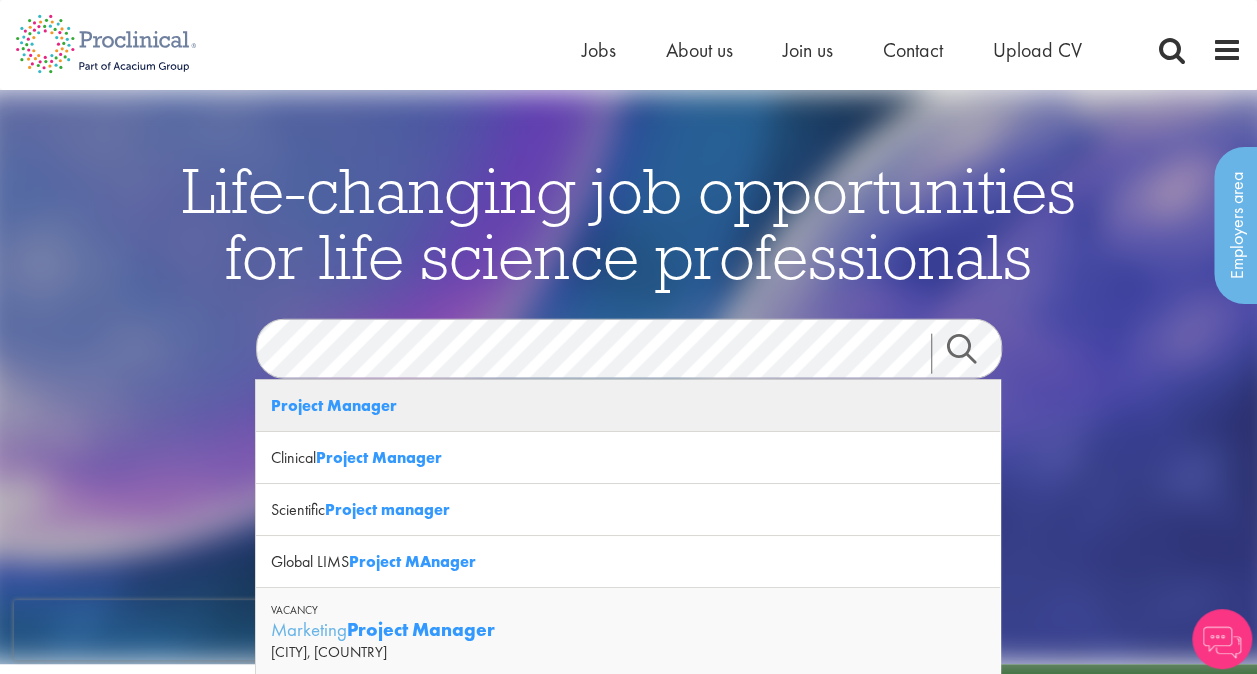 click on "Project Manager" at bounding box center (628, 406) 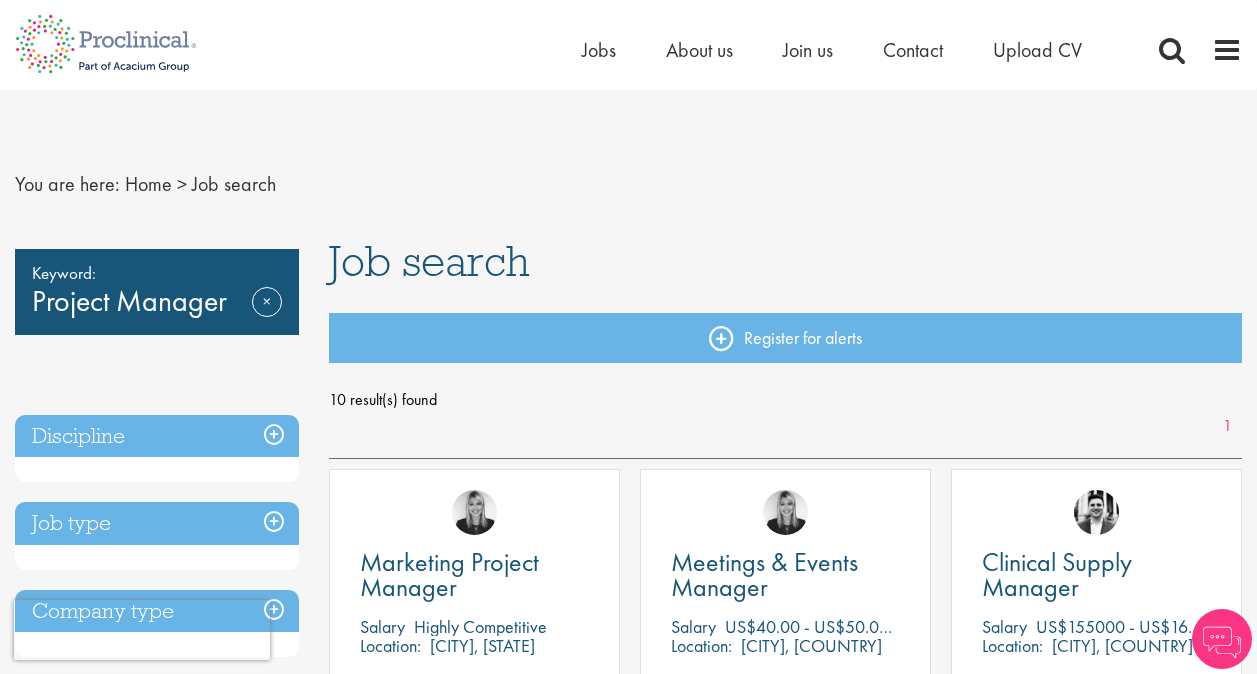 scroll, scrollTop: 0, scrollLeft: 0, axis: both 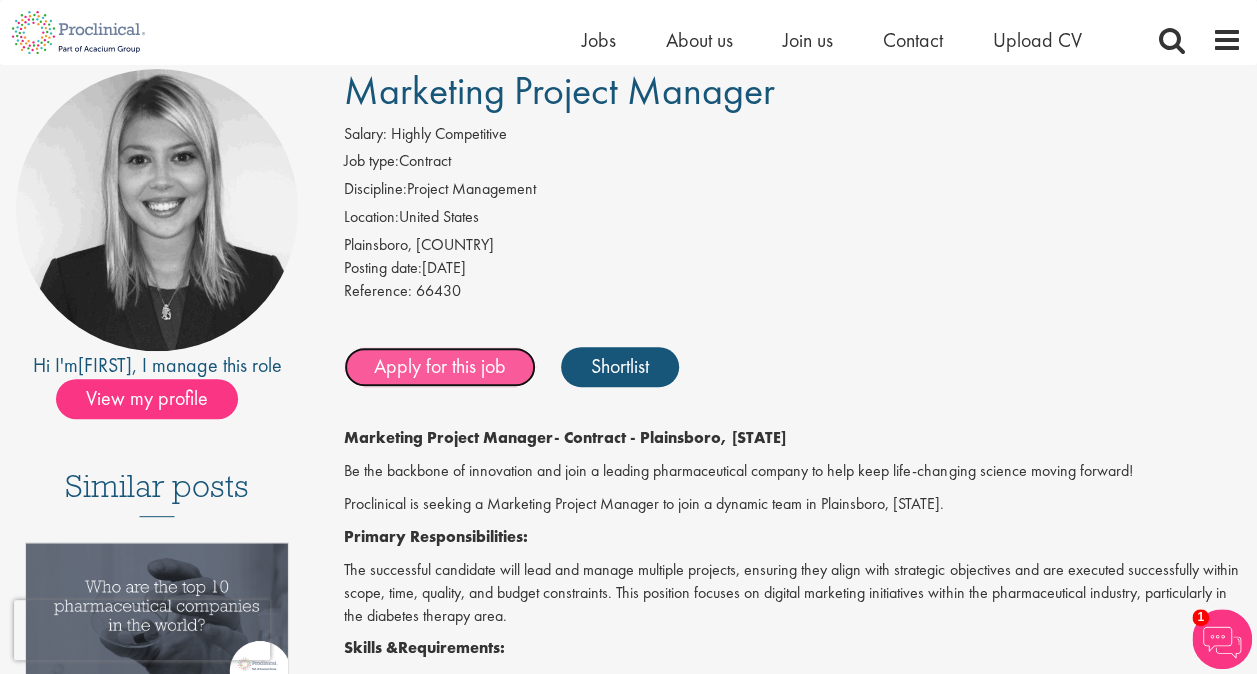 click on "Apply for this job" at bounding box center (440, 367) 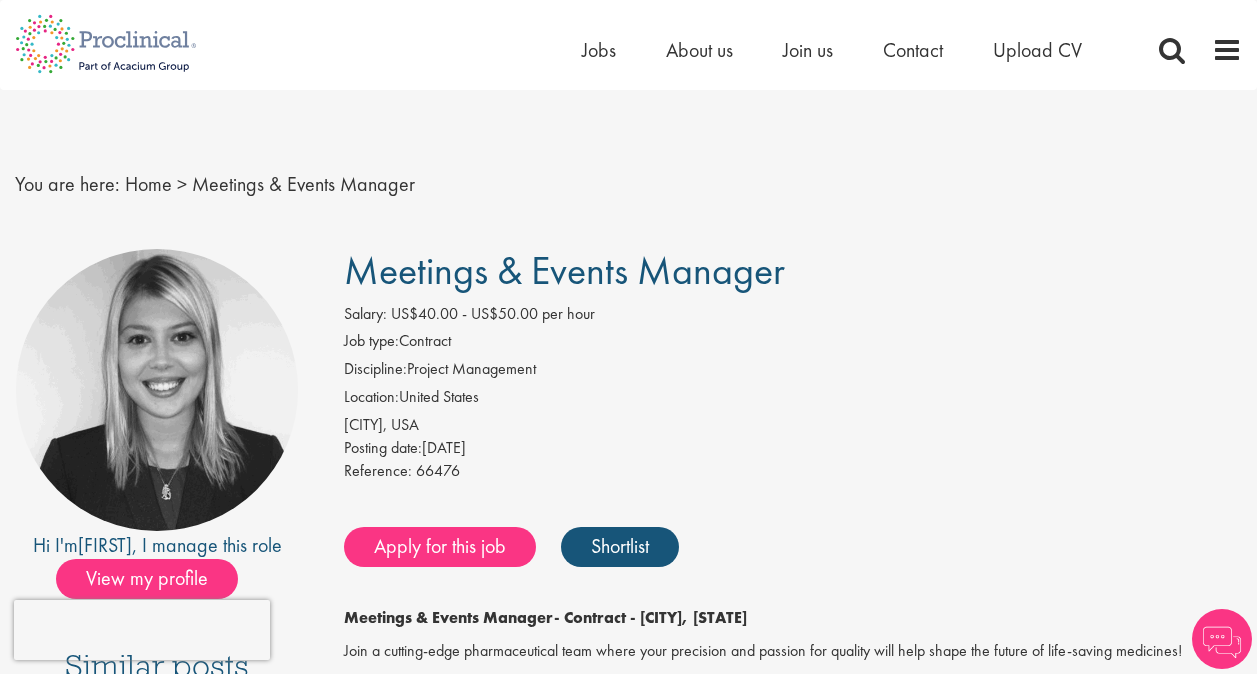 scroll, scrollTop: 0, scrollLeft: 0, axis: both 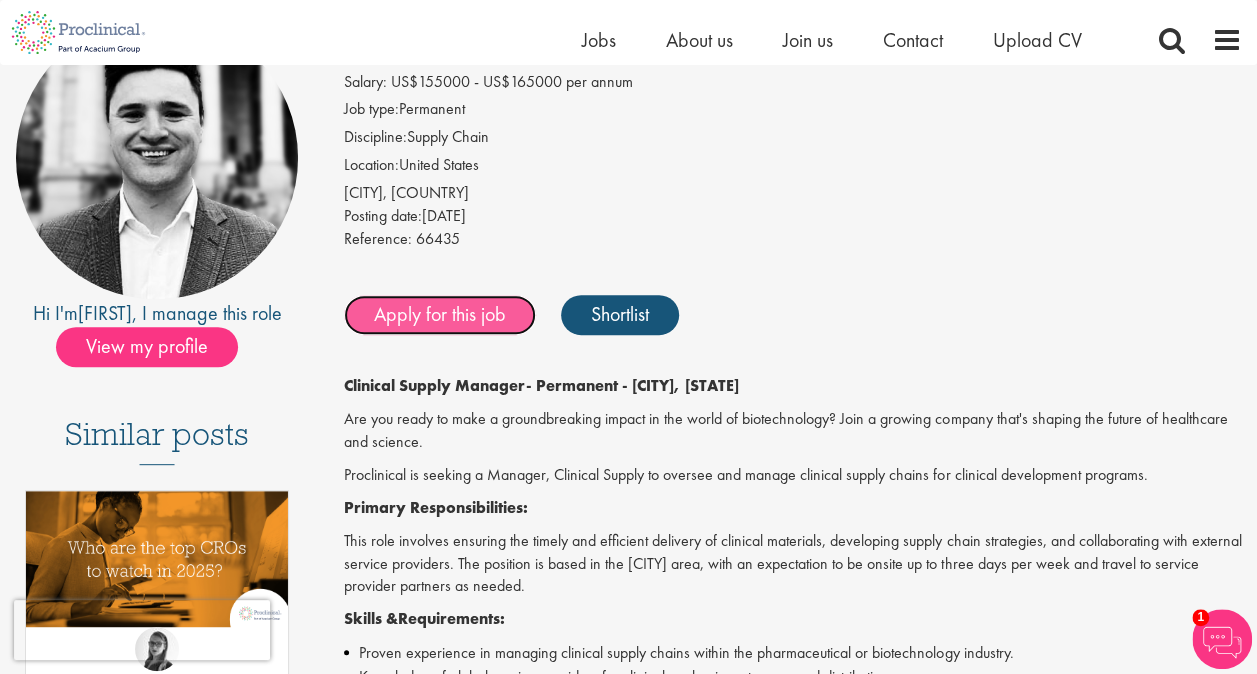 click on "Apply for this job" at bounding box center [440, 315] 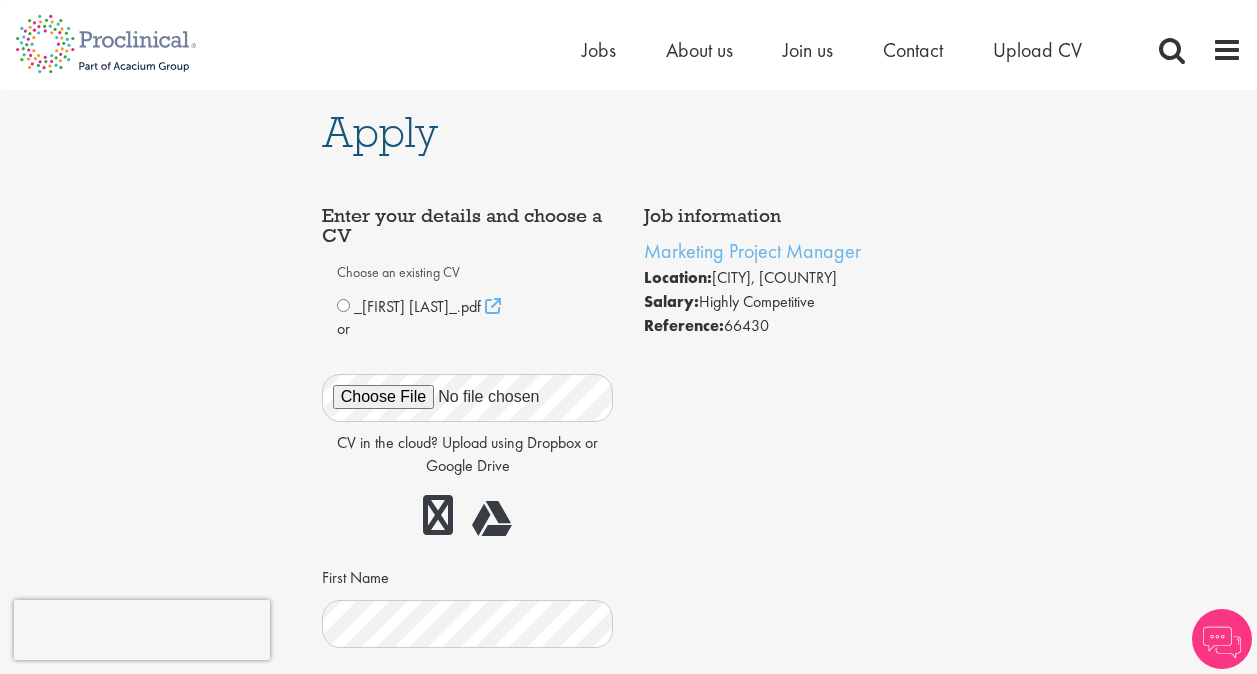 scroll, scrollTop: 0, scrollLeft: 0, axis: both 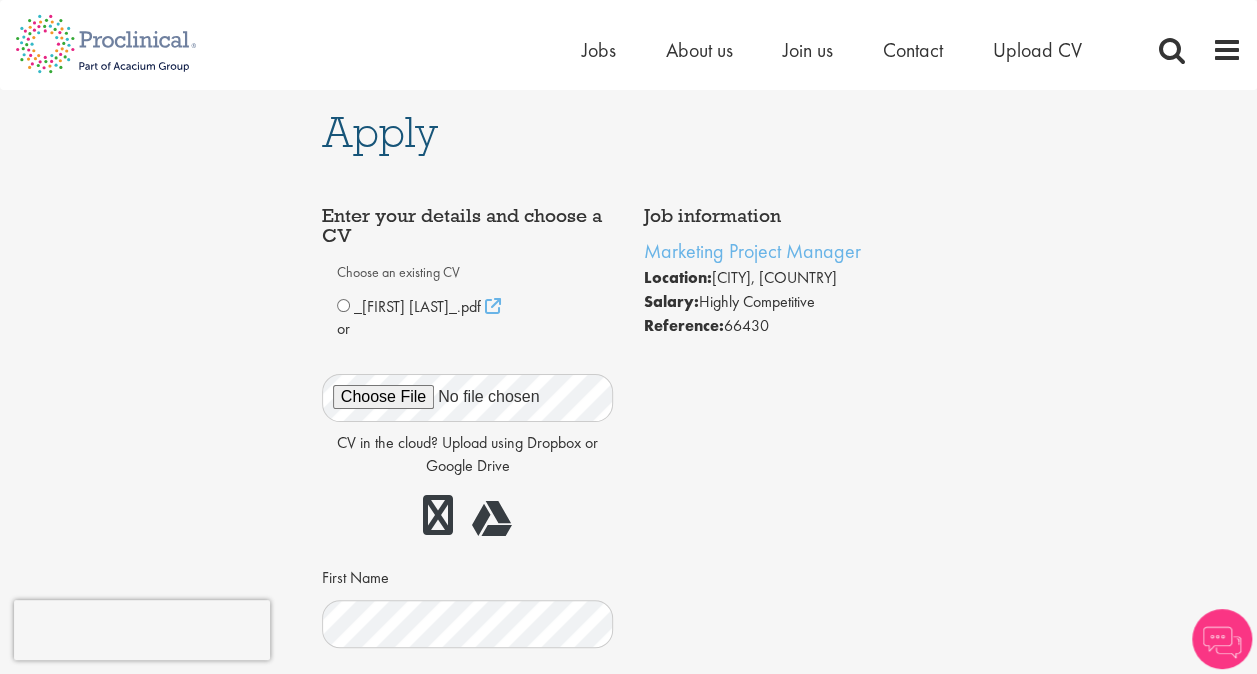 click on "_[FIRST] [LAST]_.pdf" at bounding box center (468, 307) 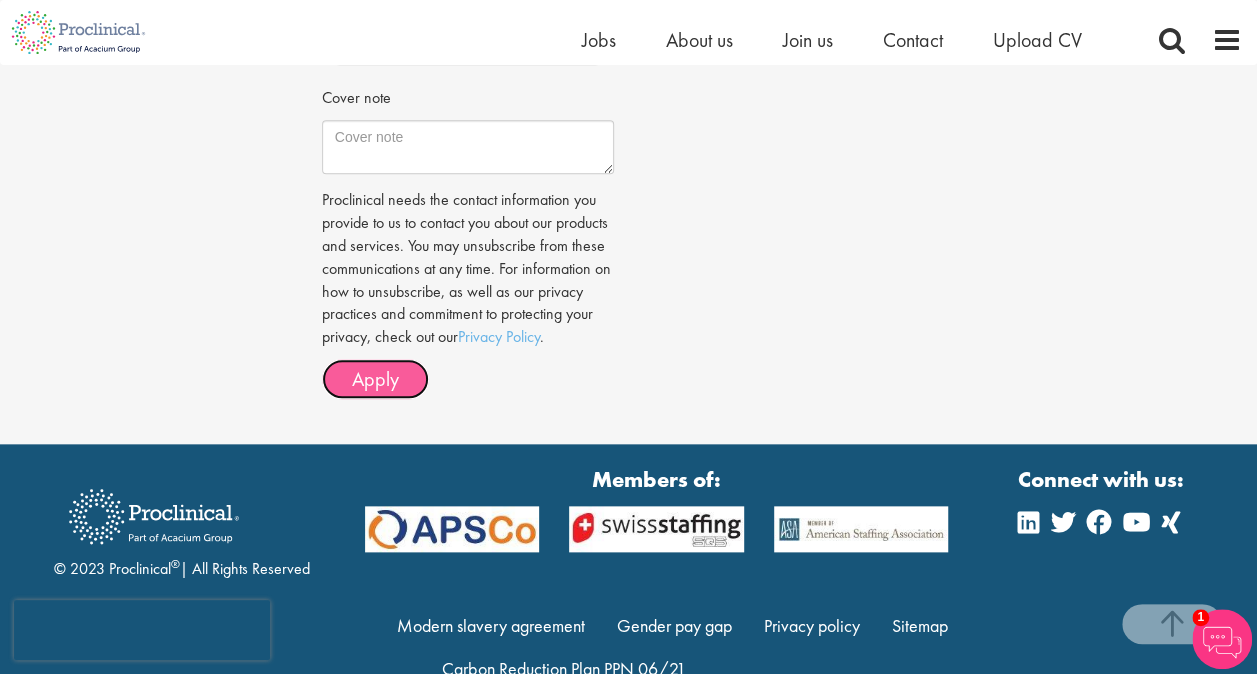 click on "Apply" at bounding box center (375, 379) 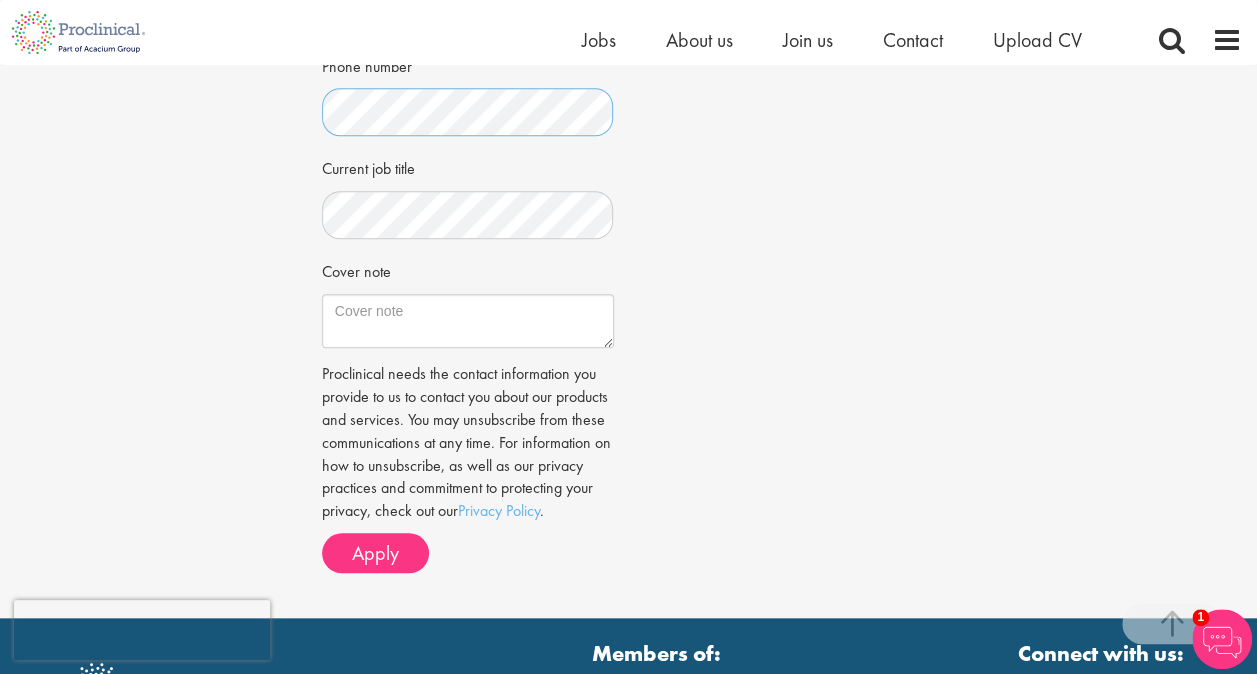 scroll, scrollTop: 692, scrollLeft: 0, axis: vertical 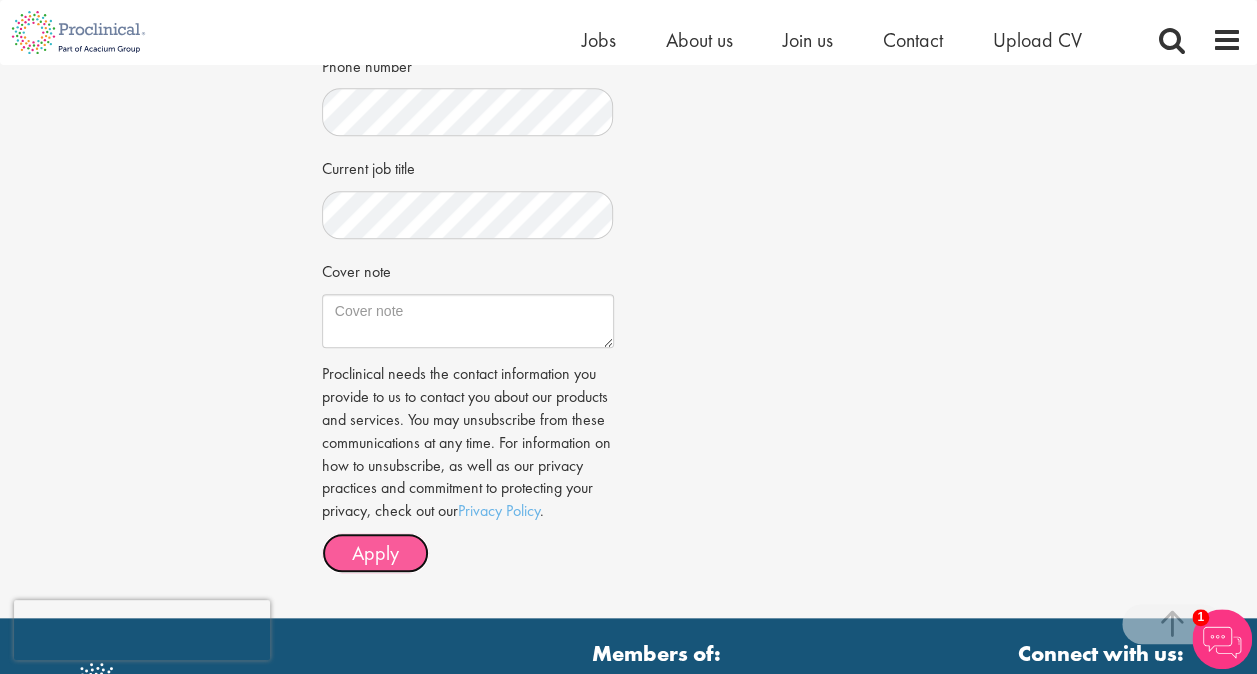 click on "Apply" at bounding box center [375, 553] 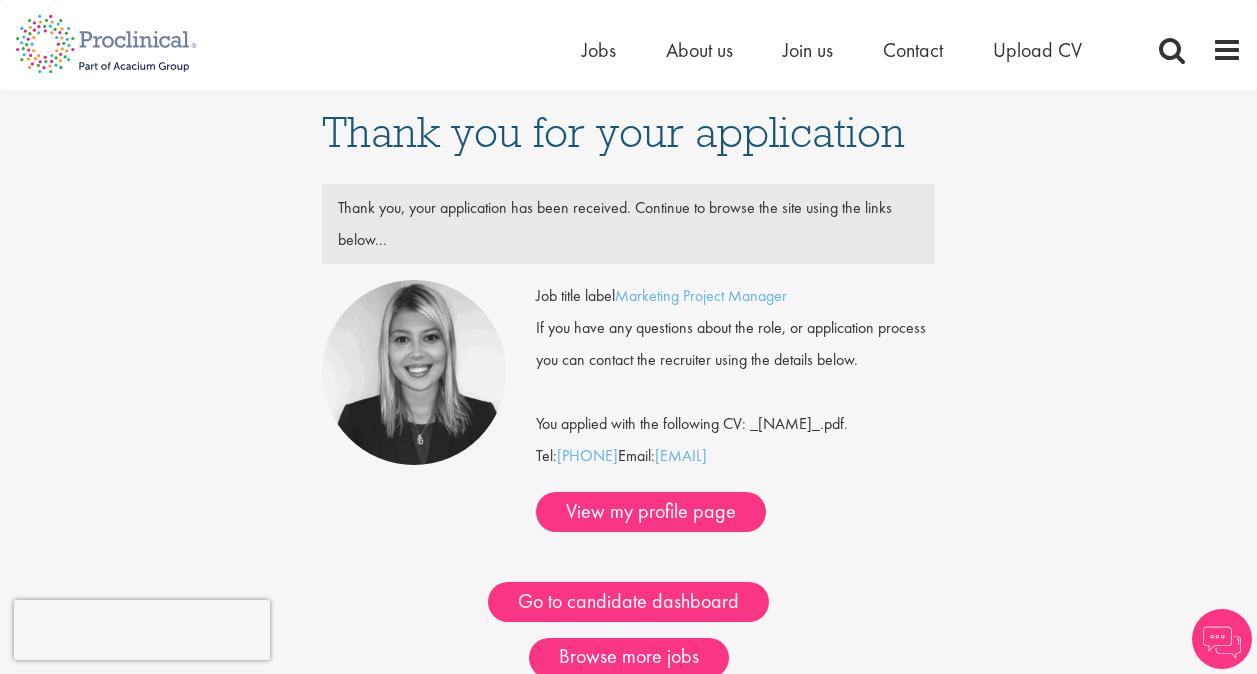 scroll, scrollTop: 0, scrollLeft: 0, axis: both 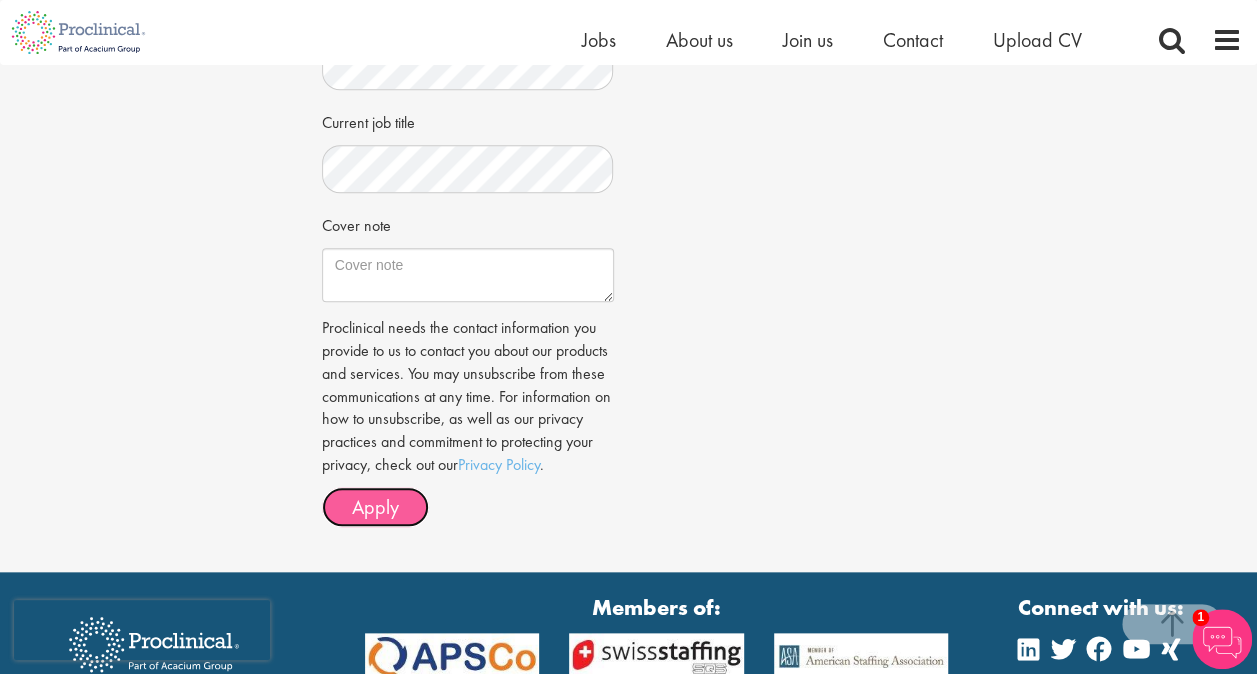 click on "Apply" at bounding box center (375, 507) 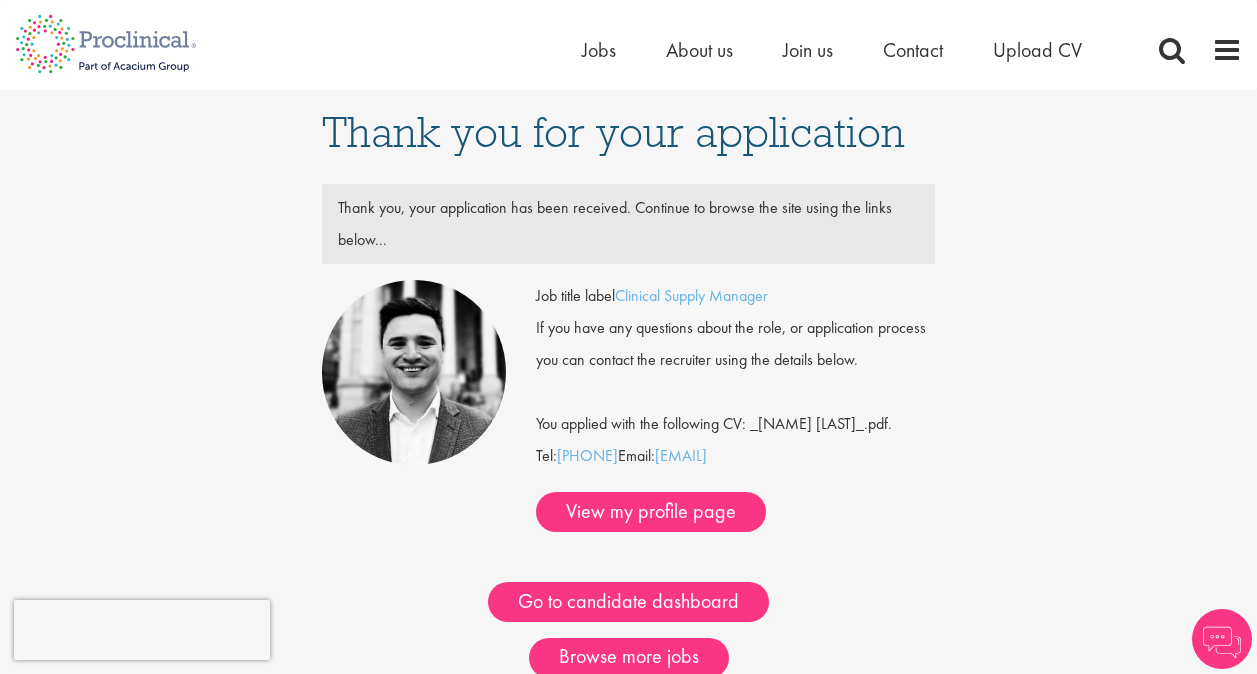 scroll, scrollTop: 0, scrollLeft: 0, axis: both 